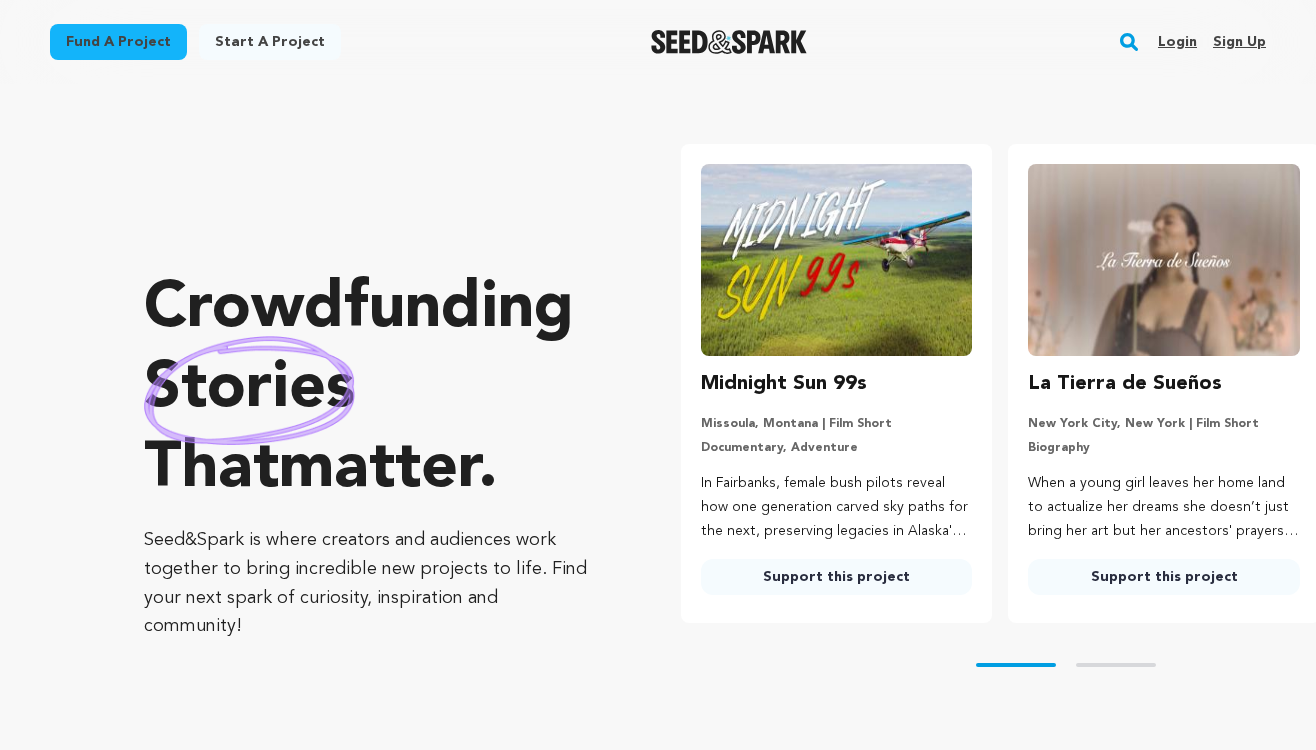 scroll, scrollTop: 0, scrollLeft: 0, axis: both 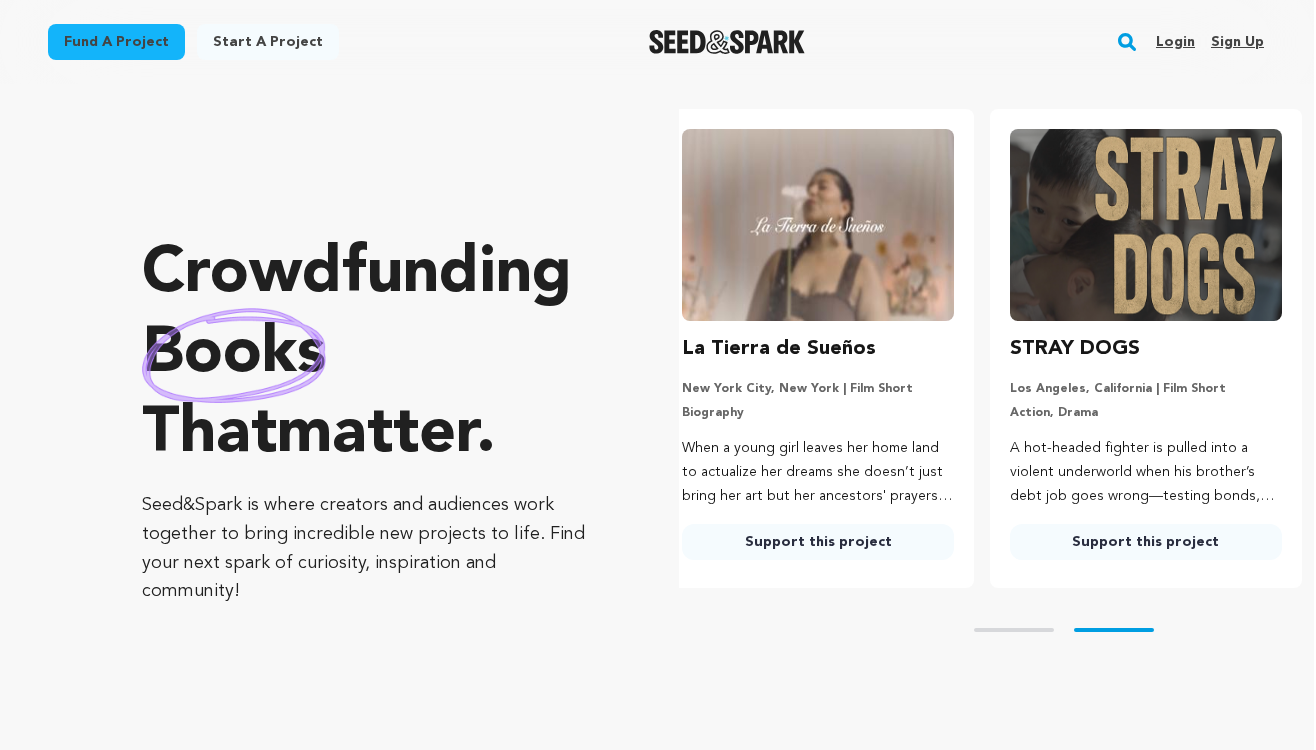 click at bounding box center [1146, 225] 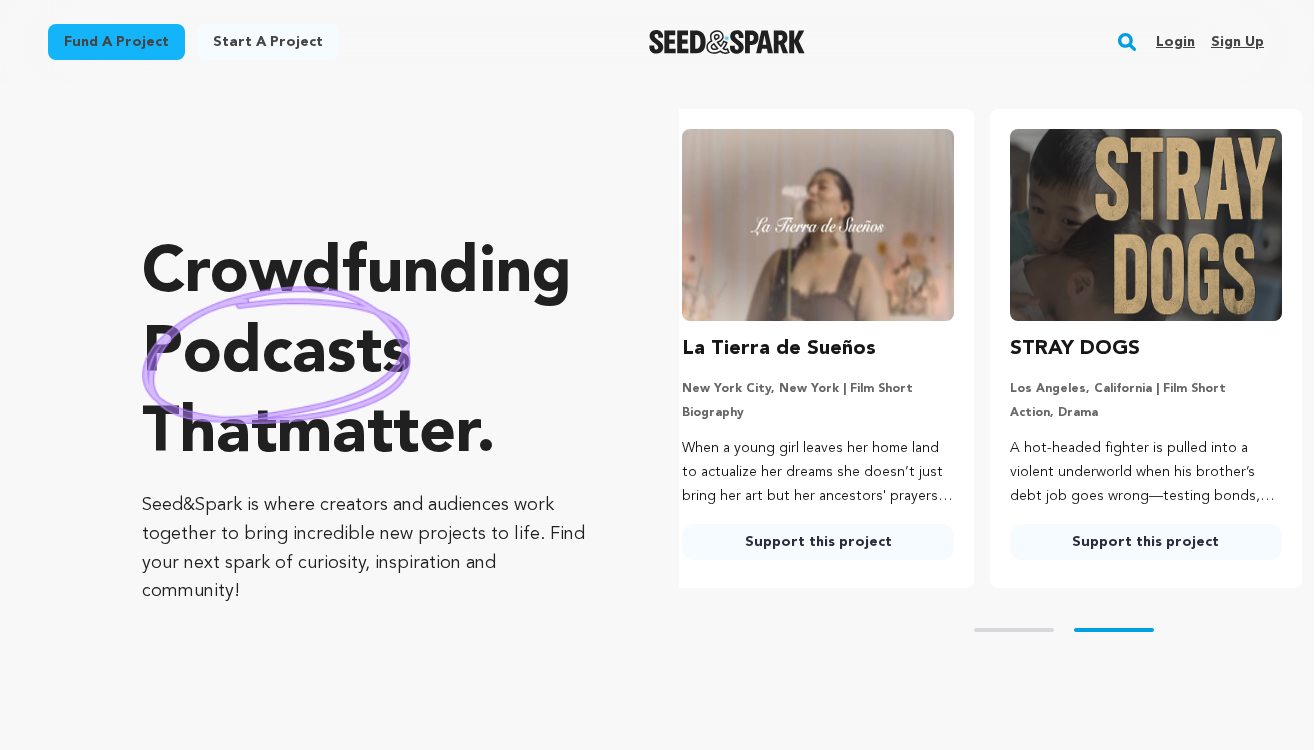 click on "STRAY DOGS" at bounding box center [1075, 349] 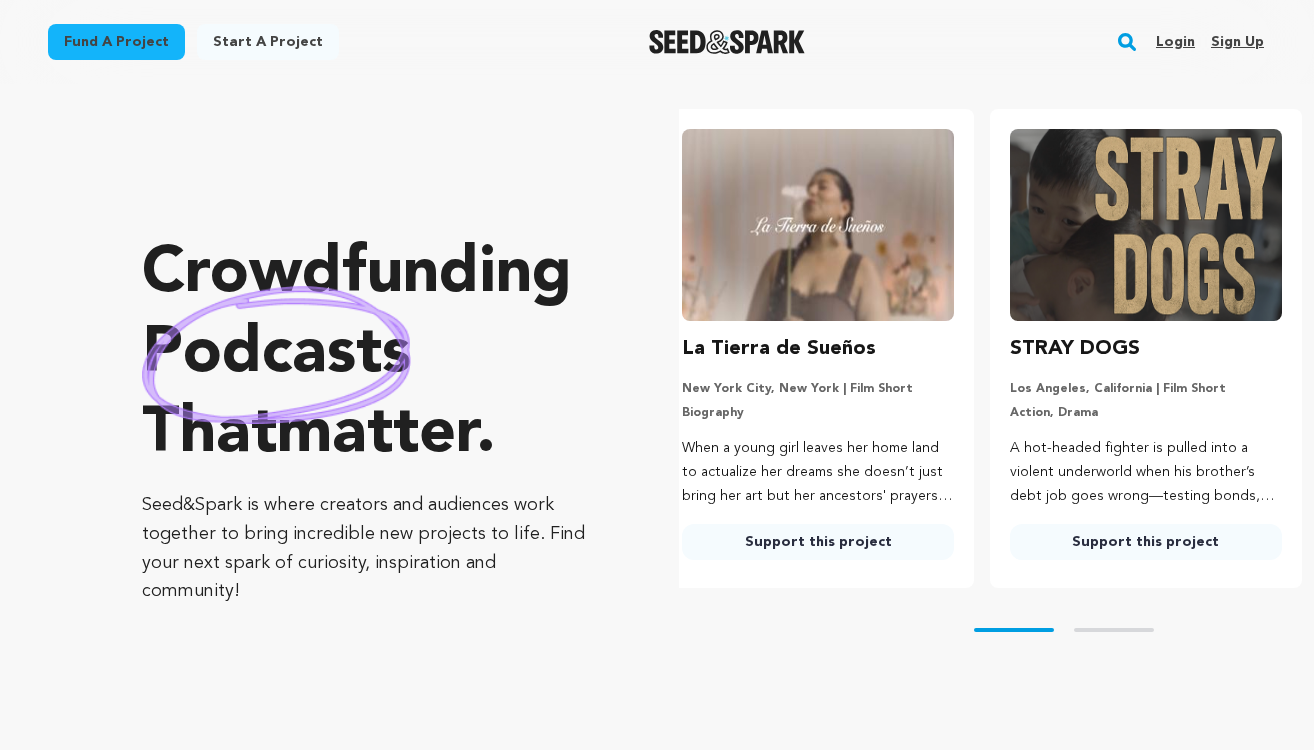 scroll, scrollTop: 0, scrollLeft: 0, axis: both 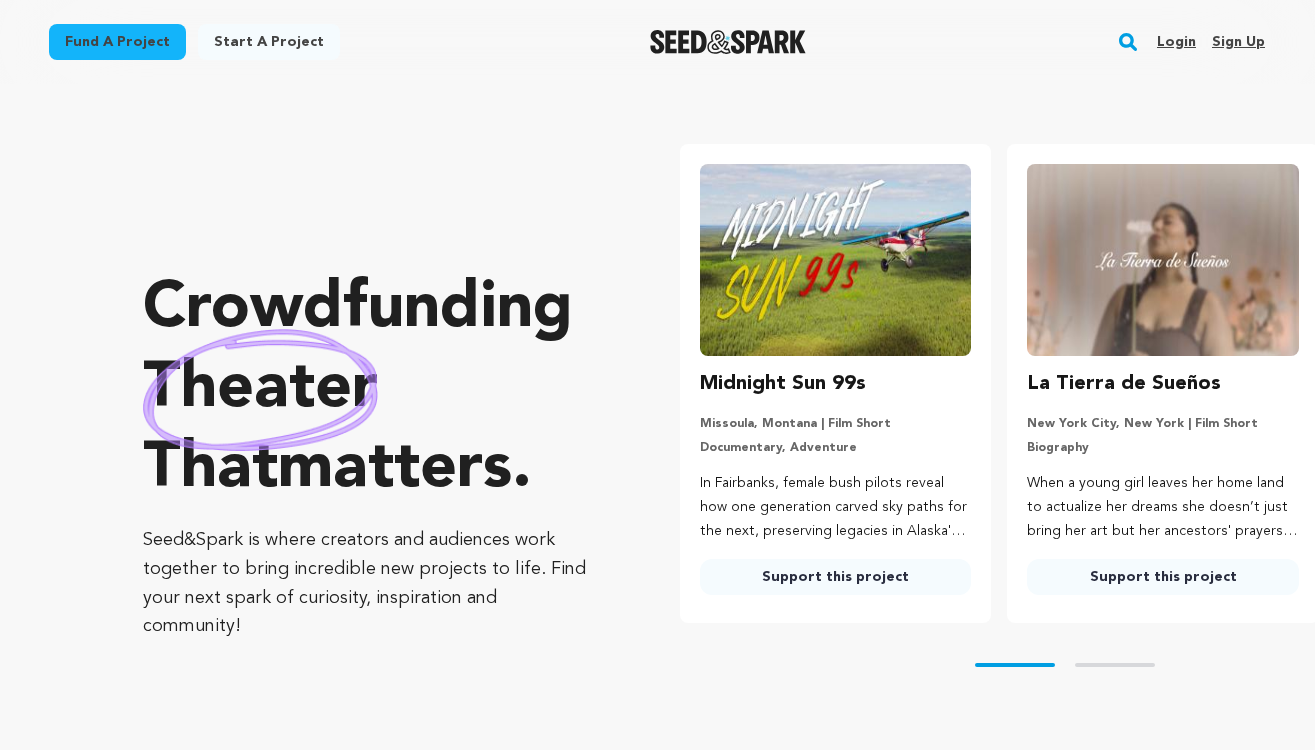 click on "Fund a project" at bounding box center [117, 42] 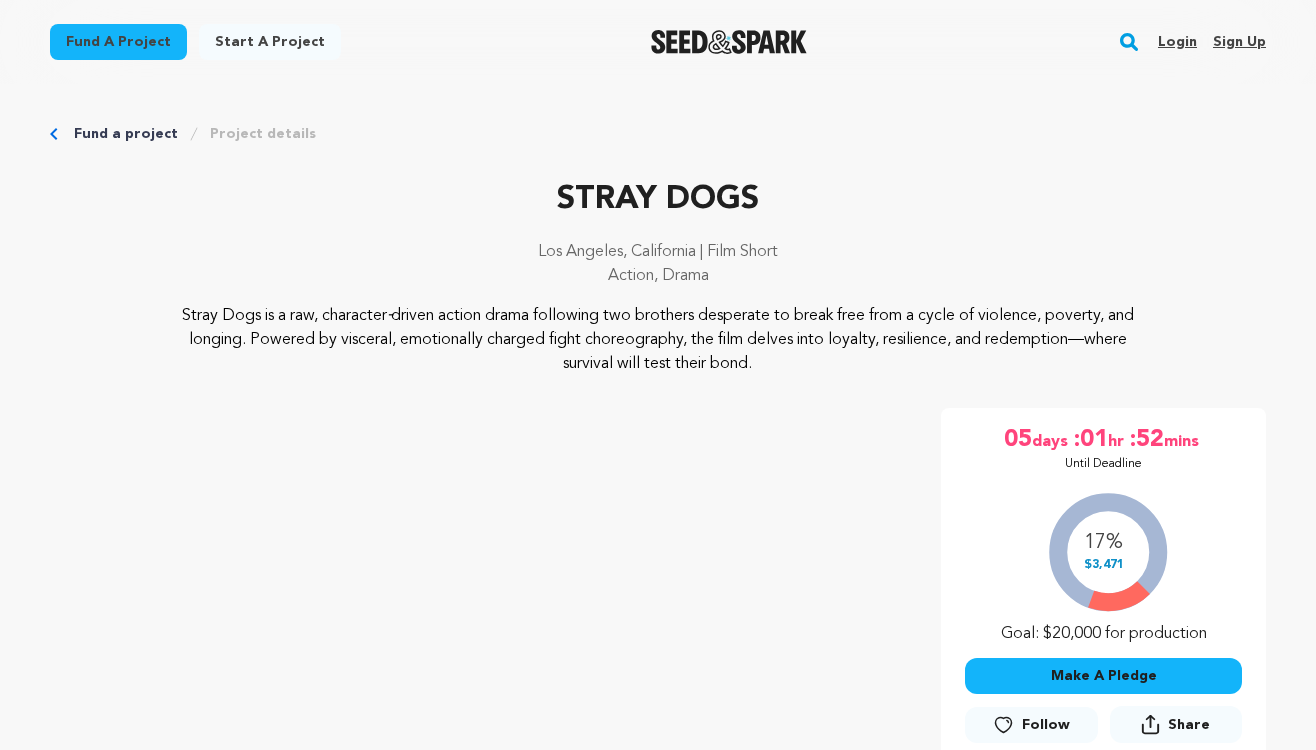 scroll, scrollTop: 24, scrollLeft: 0, axis: vertical 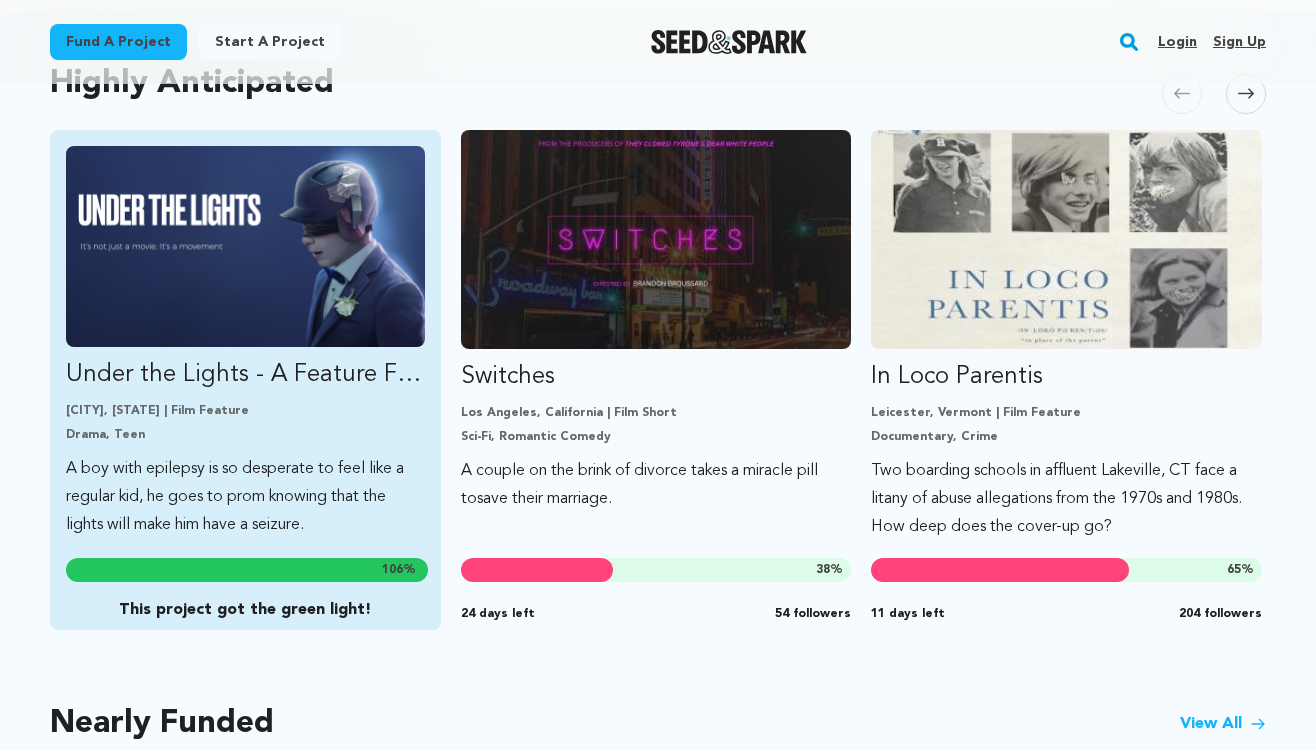 click at bounding box center (245, 246) 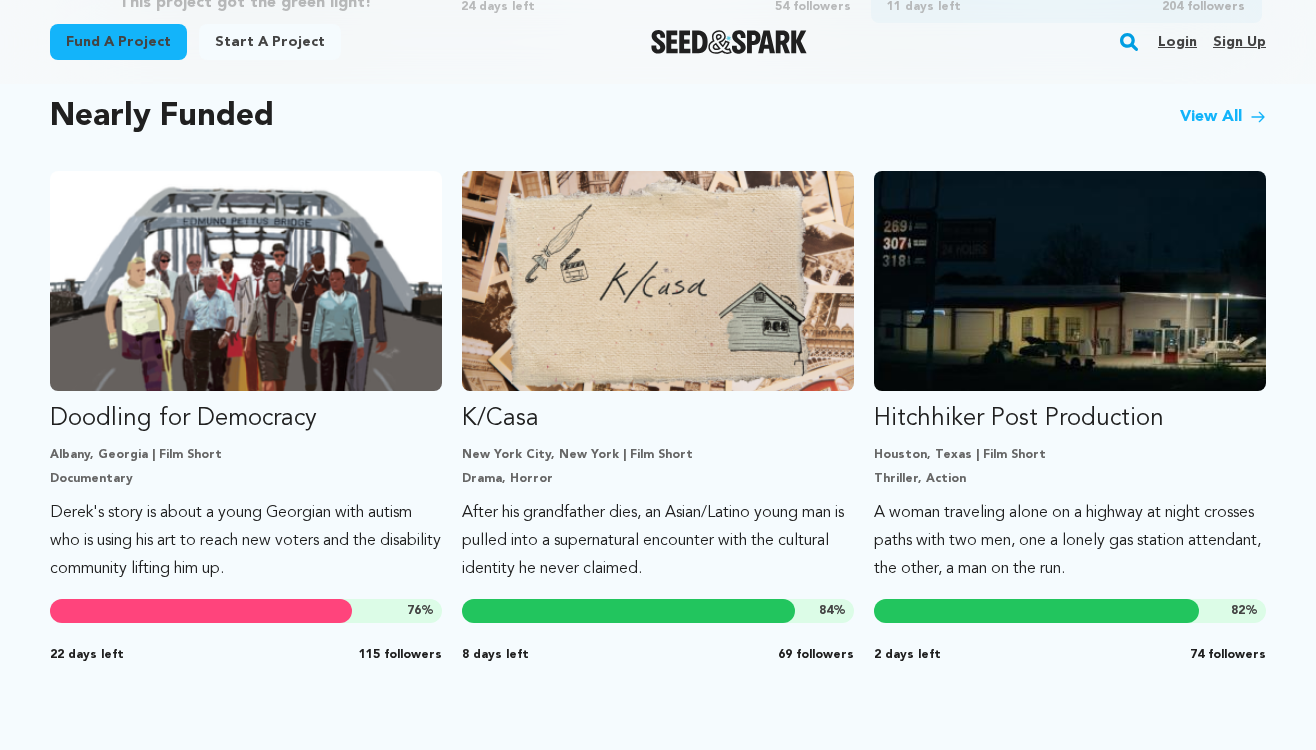 scroll, scrollTop: 1728, scrollLeft: 0, axis: vertical 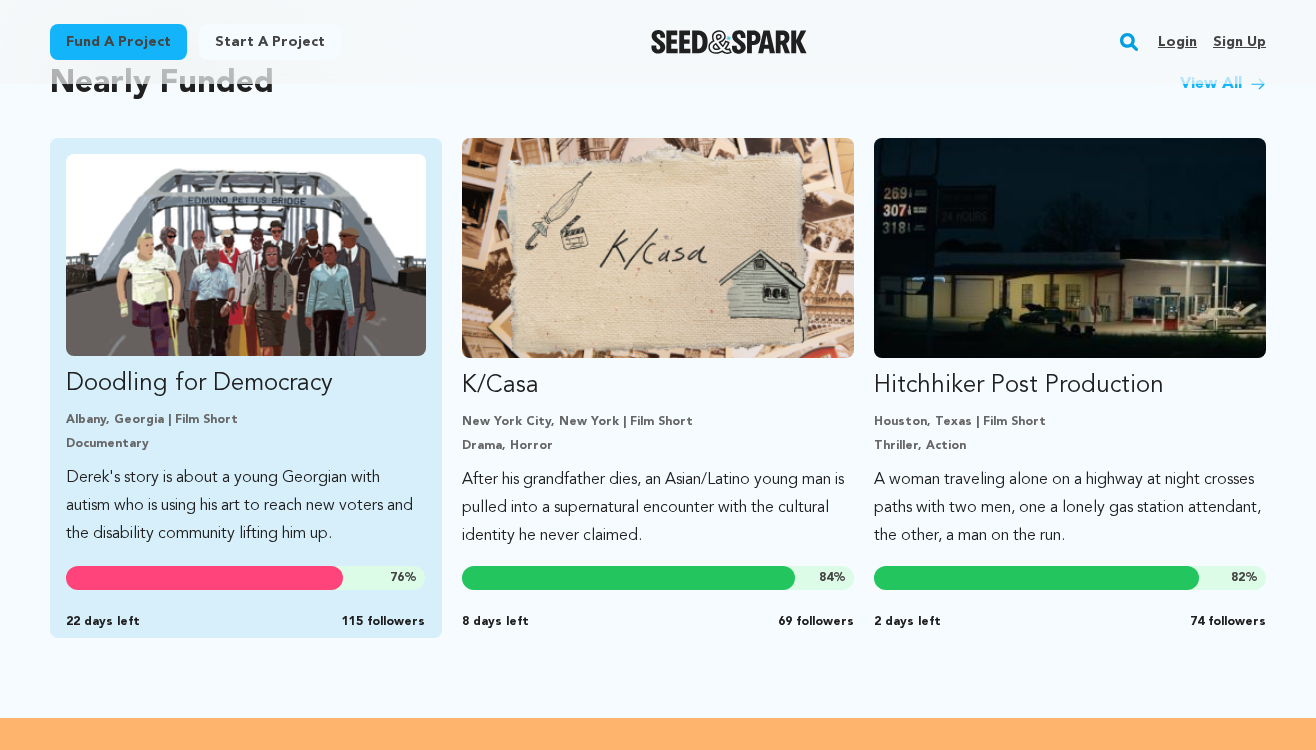 click at bounding box center [246, 255] 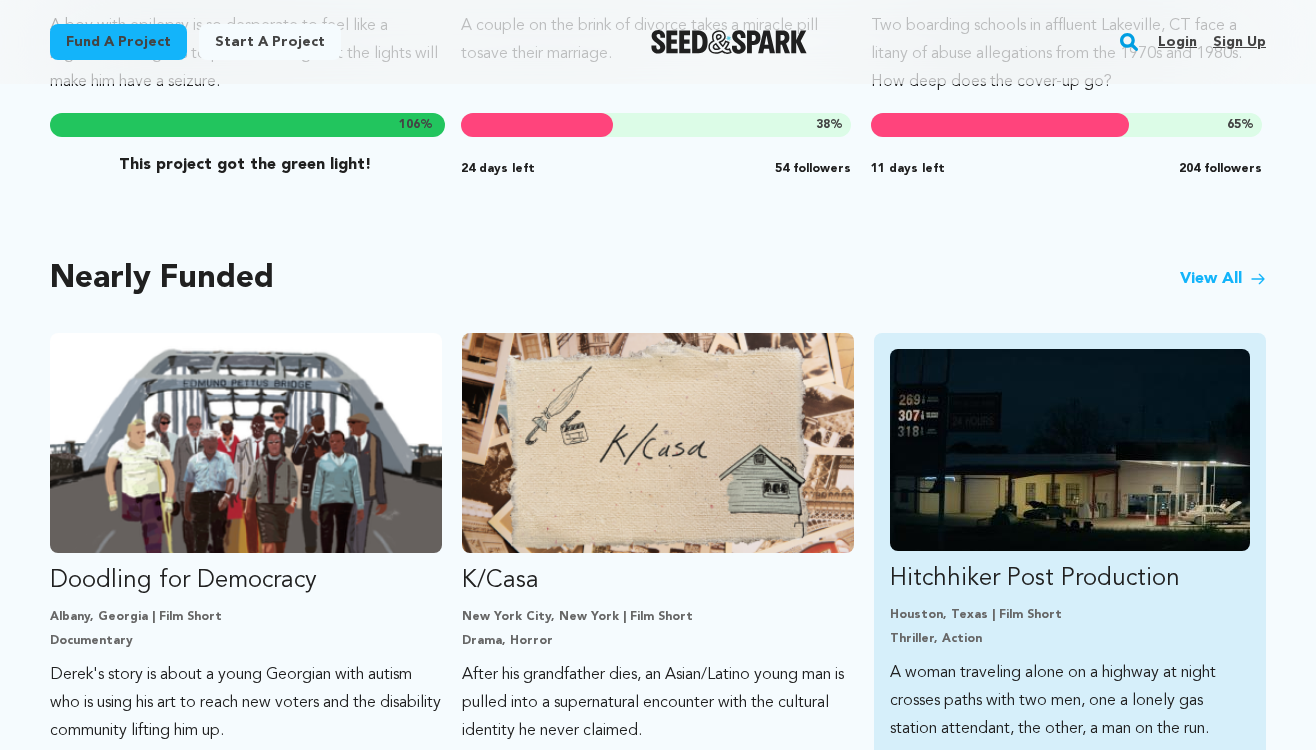 scroll, scrollTop: 1300, scrollLeft: 0, axis: vertical 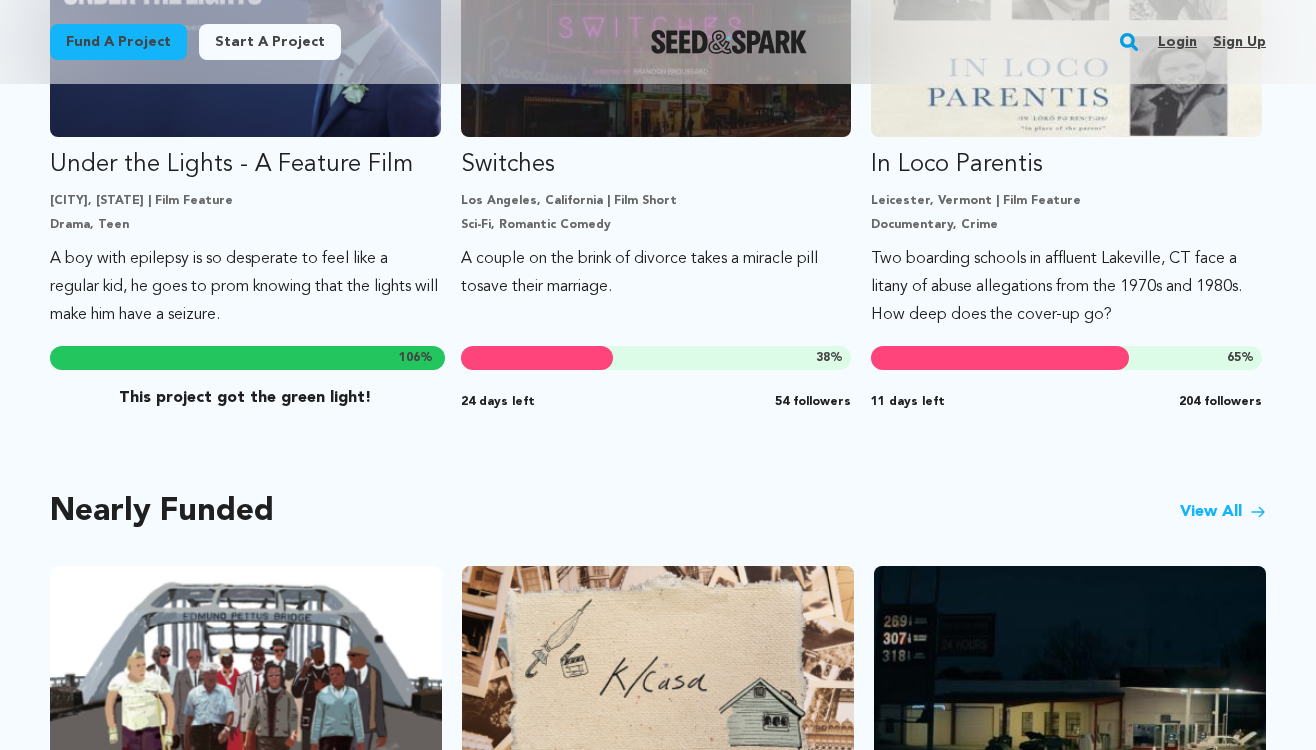 click on "View All" at bounding box center (1223, 512) 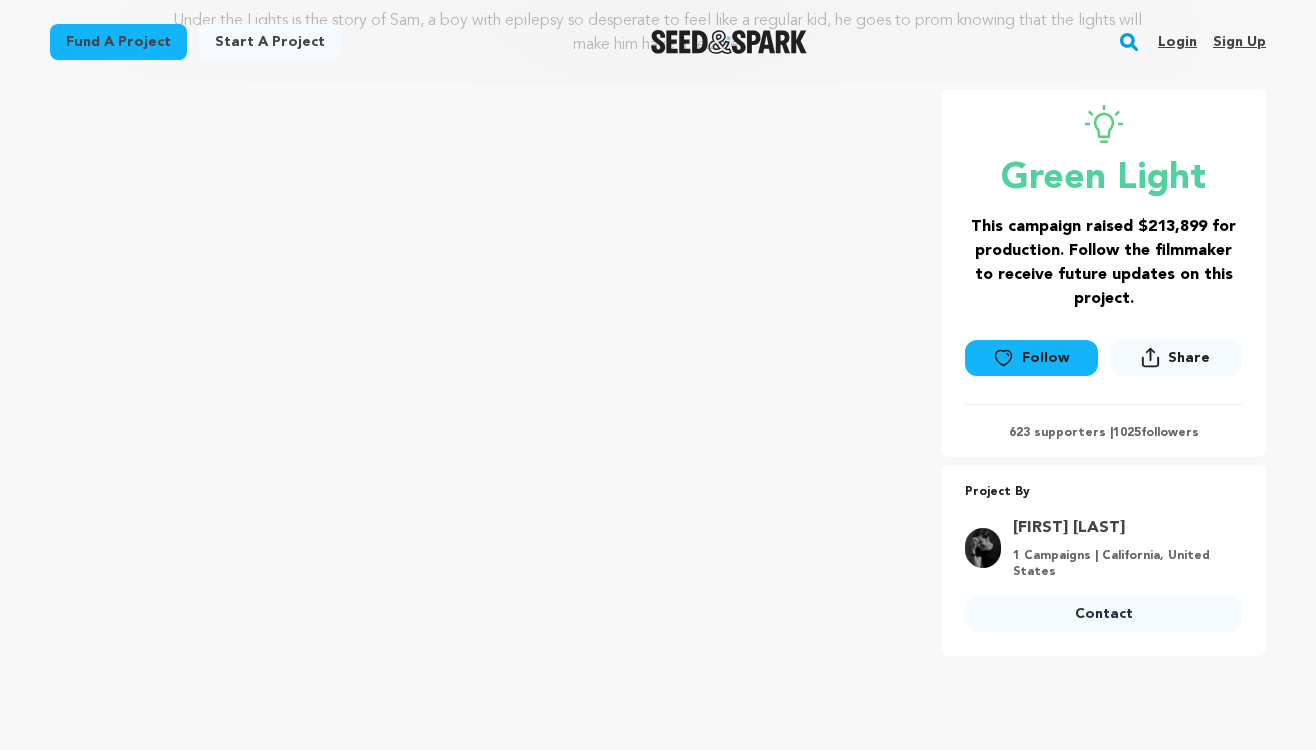 scroll, scrollTop: 504, scrollLeft: 0, axis: vertical 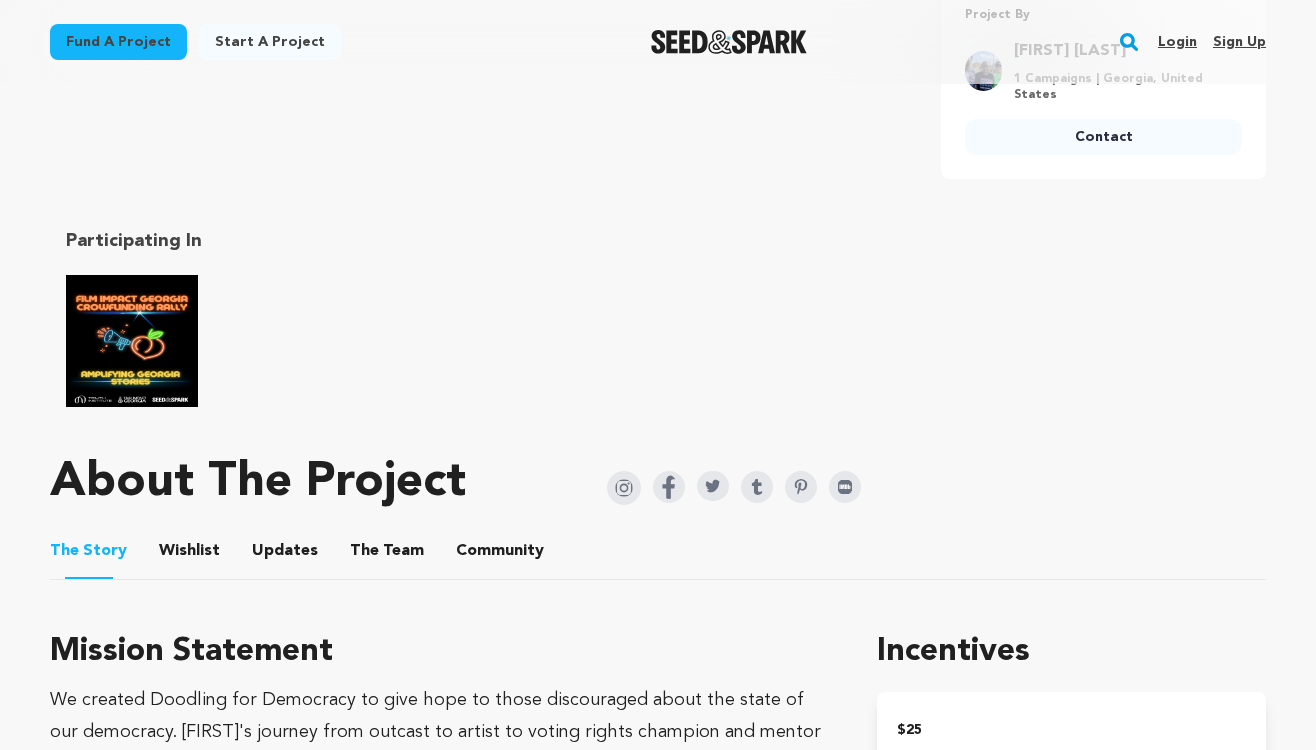 click at bounding box center [624, 488] 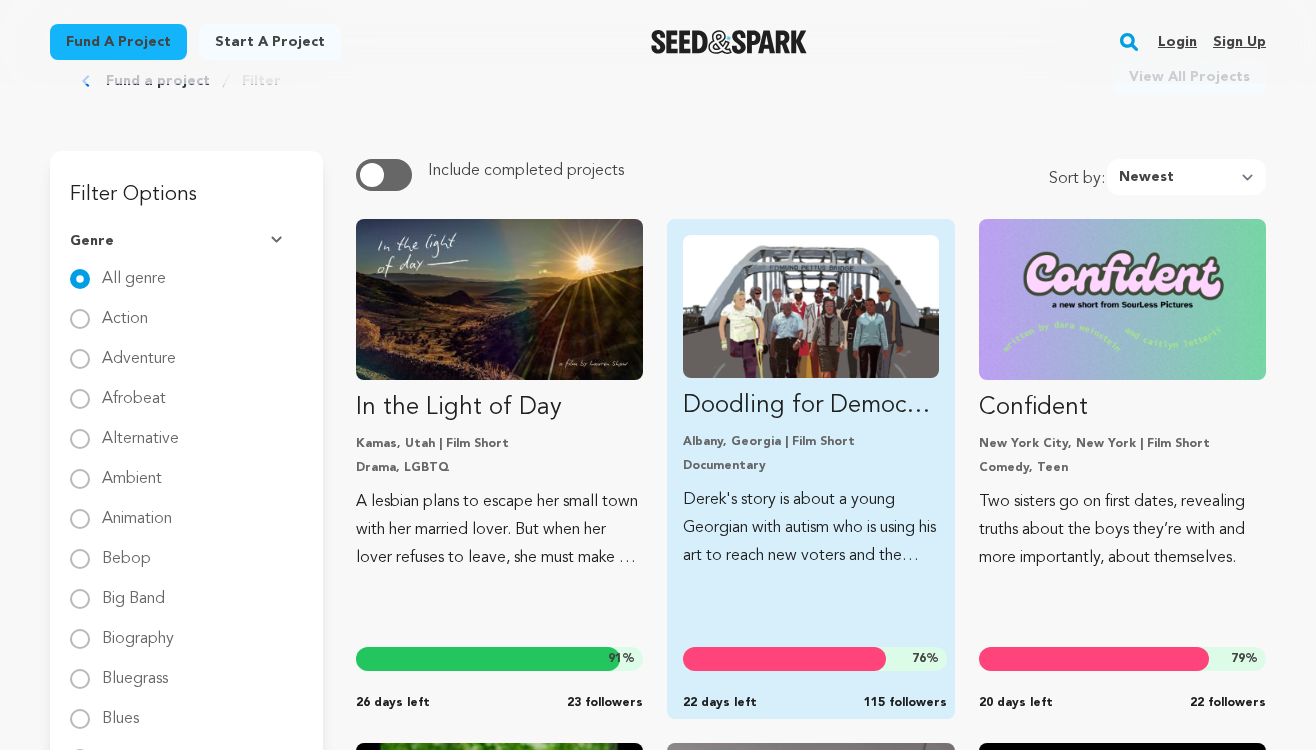 scroll, scrollTop: 145, scrollLeft: 0, axis: vertical 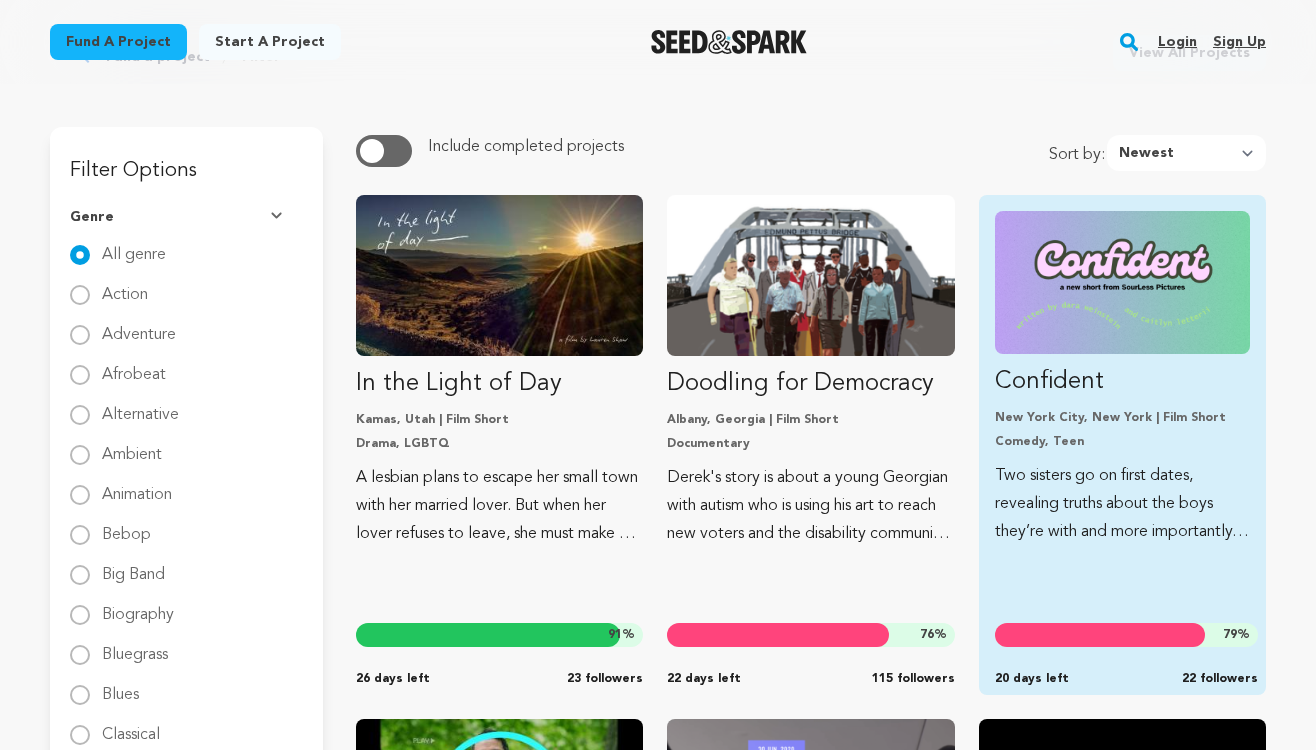 click on "Confident
New York City, New York | Film Short
Comedy, Teen
Two sisters go on first dates, revealing truths about the boys they’re with and more importantly, about themselves.
79 %
20 days left
22 followers" at bounding box center [1122, 378] 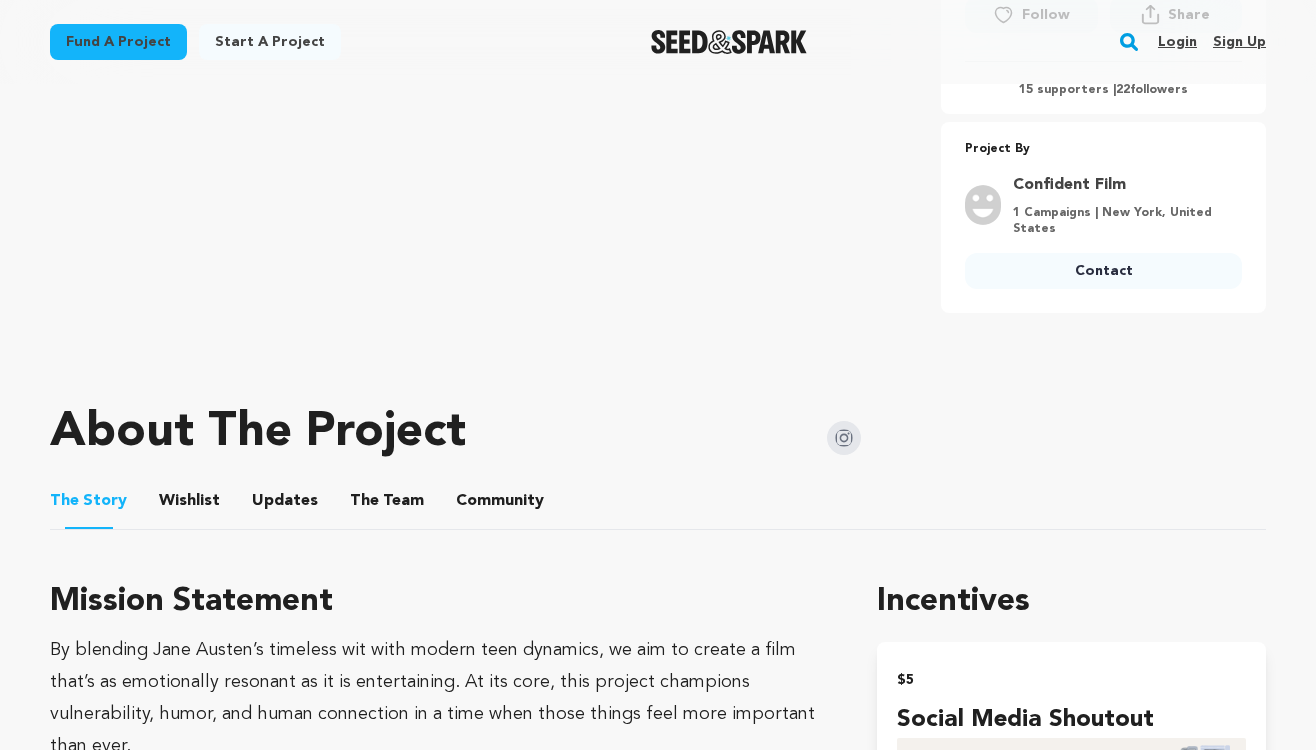 scroll, scrollTop: 687, scrollLeft: 0, axis: vertical 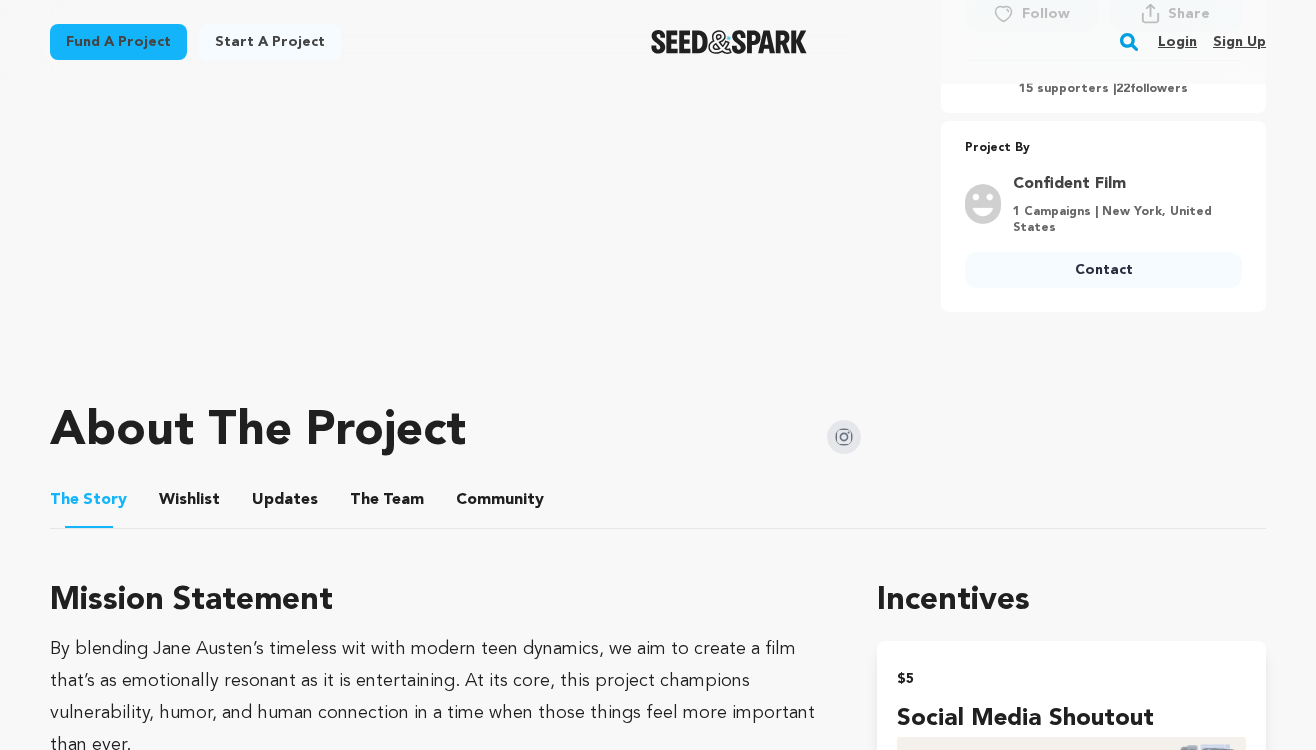 click at bounding box center (844, 437) 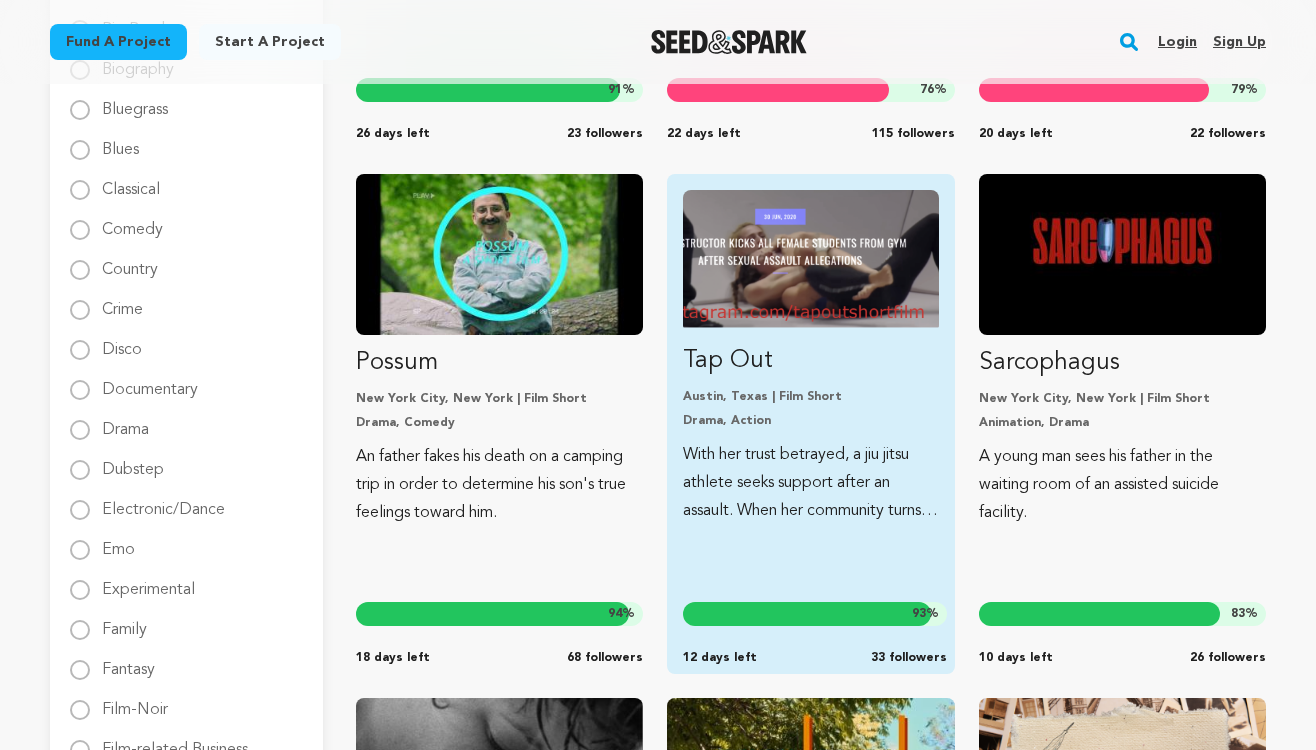 scroll, scrollTop: 710, scrollLeft: 0, axis: vertical 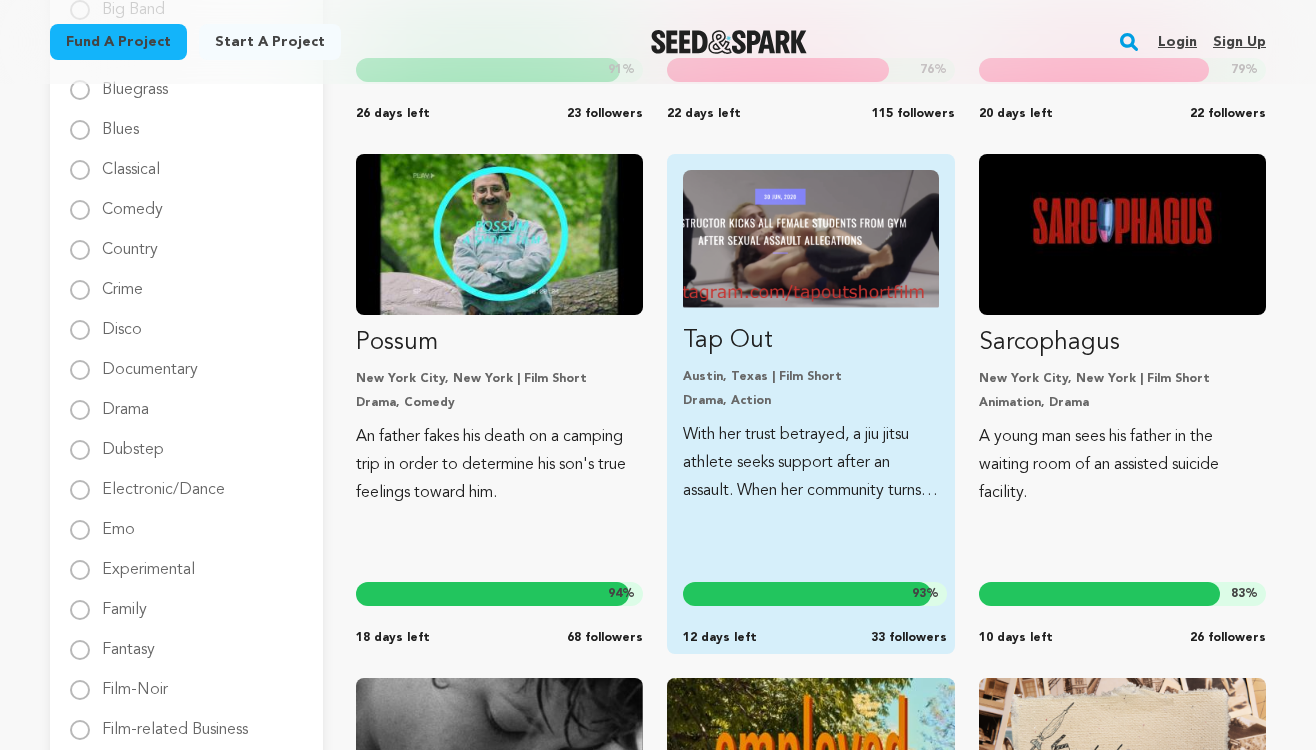 click at bounding box center (810, 241) 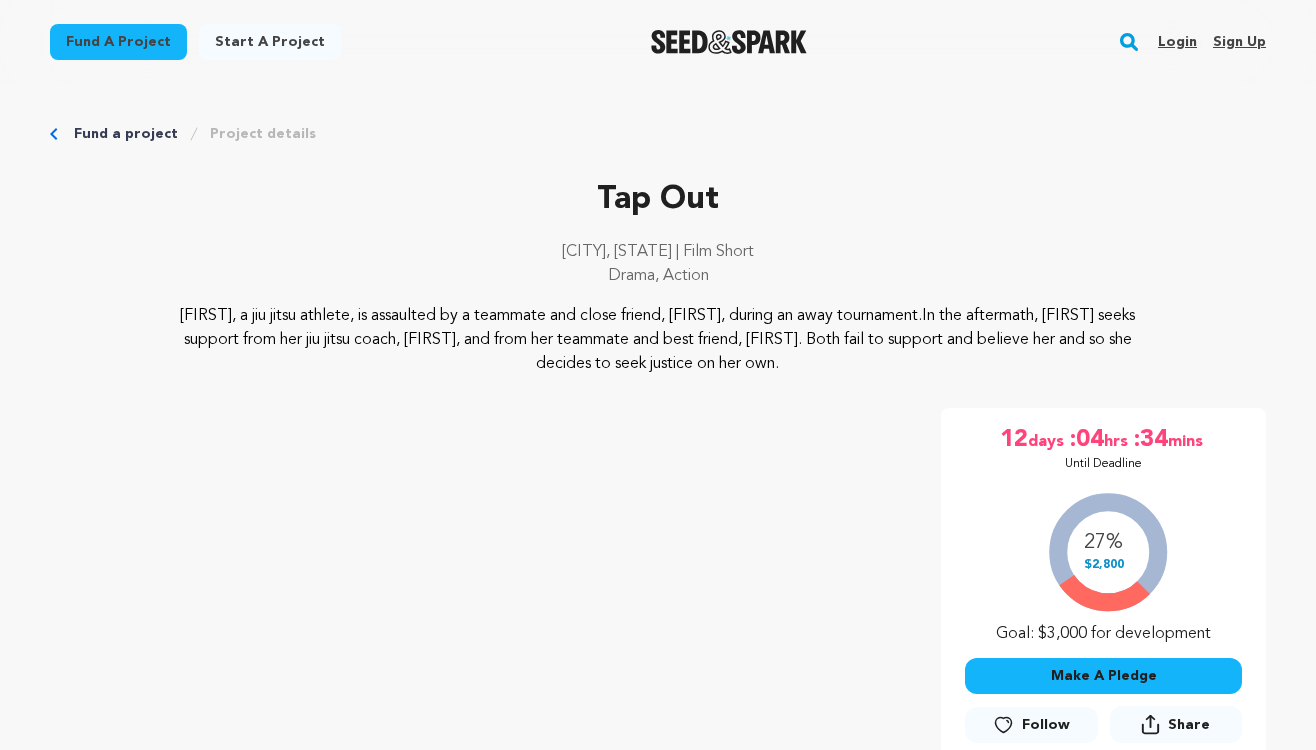 scroll, scrollTop: 680, scrollLeft: 0, axis: vertical 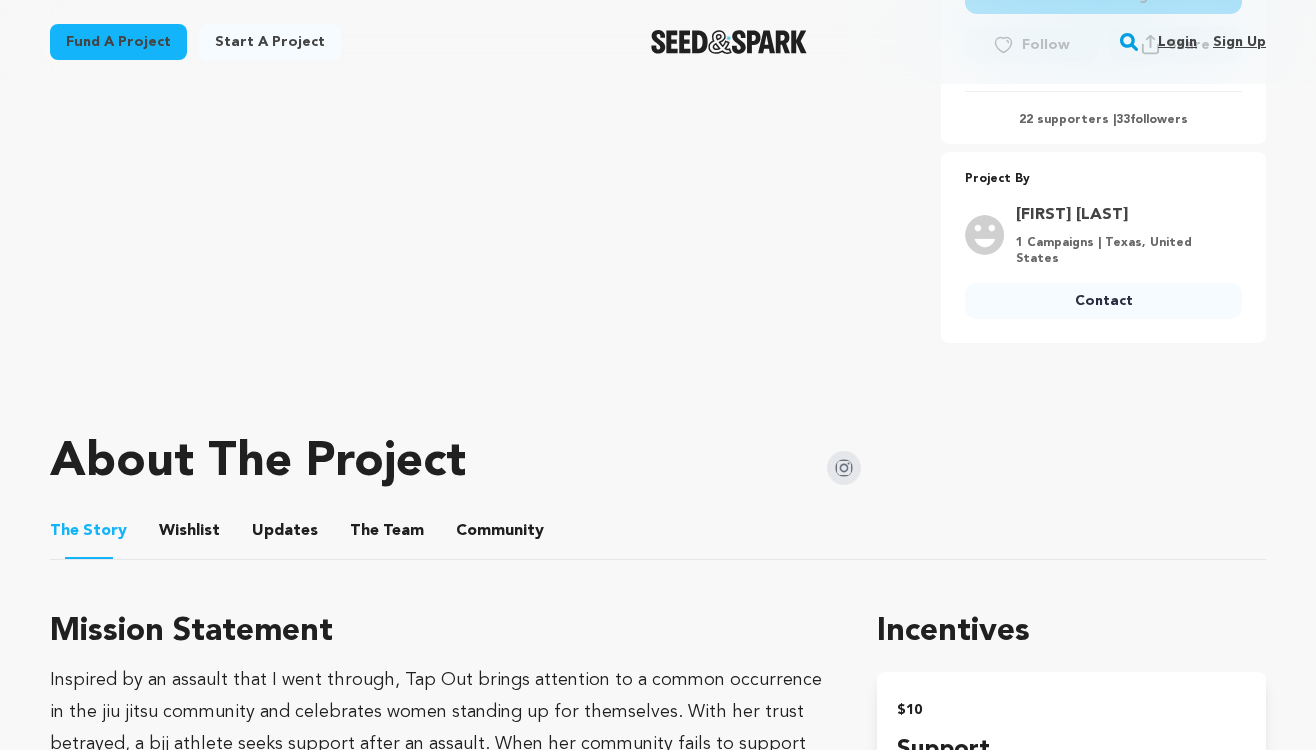 click at bounding box center [844, 468] 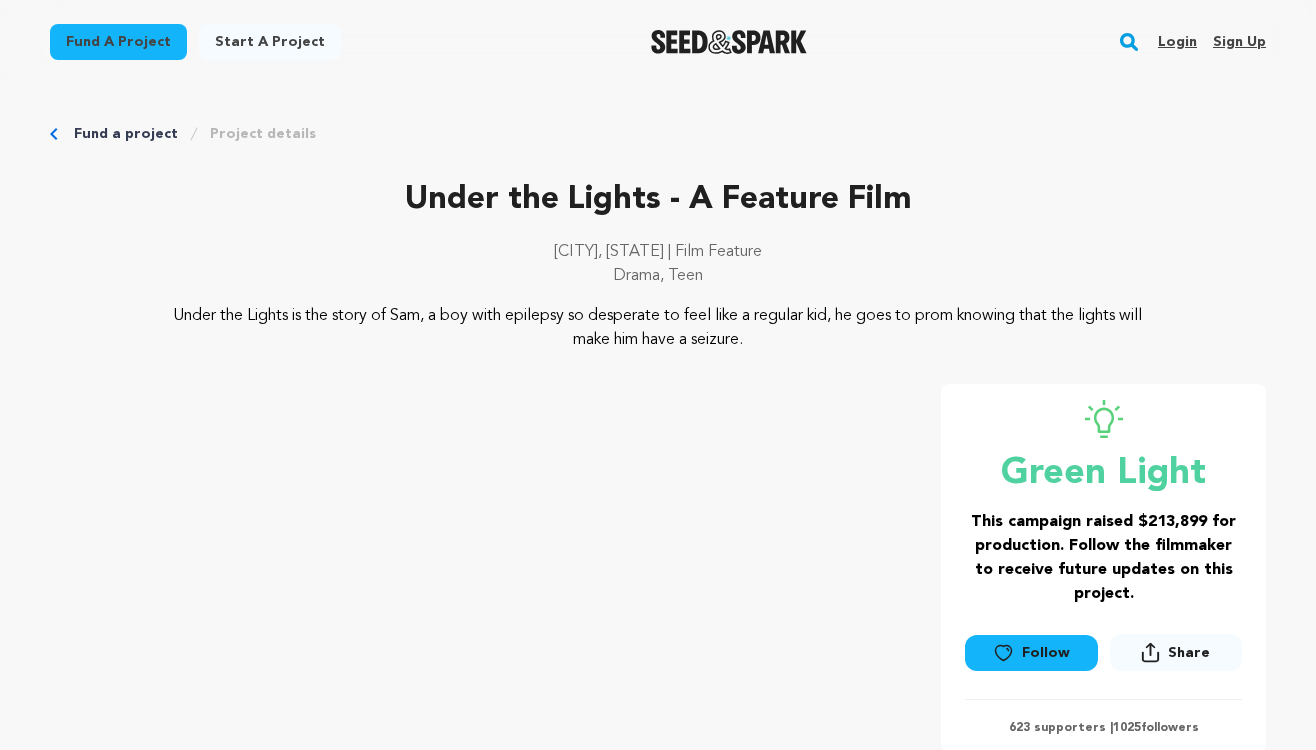 scroll, scrollTop: 0, scrollLeft: 0, axis: both 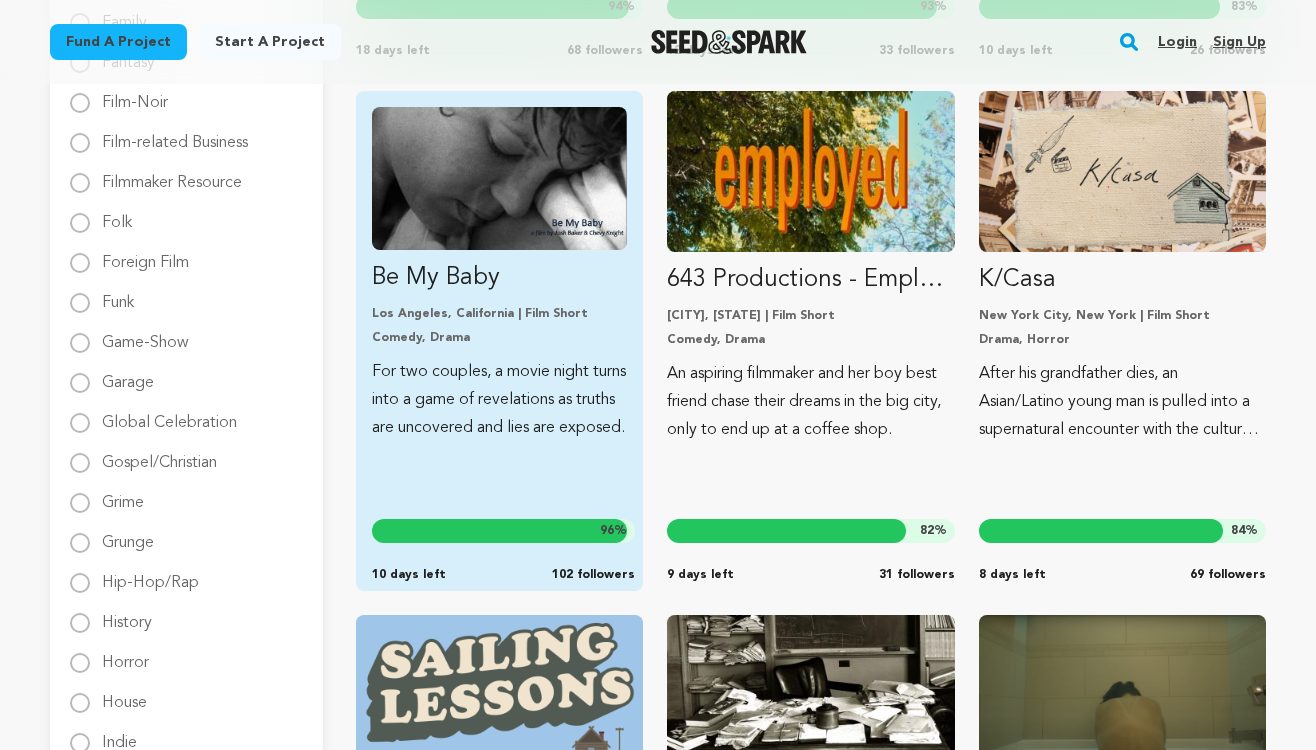 click at bounding box center (499, 178) 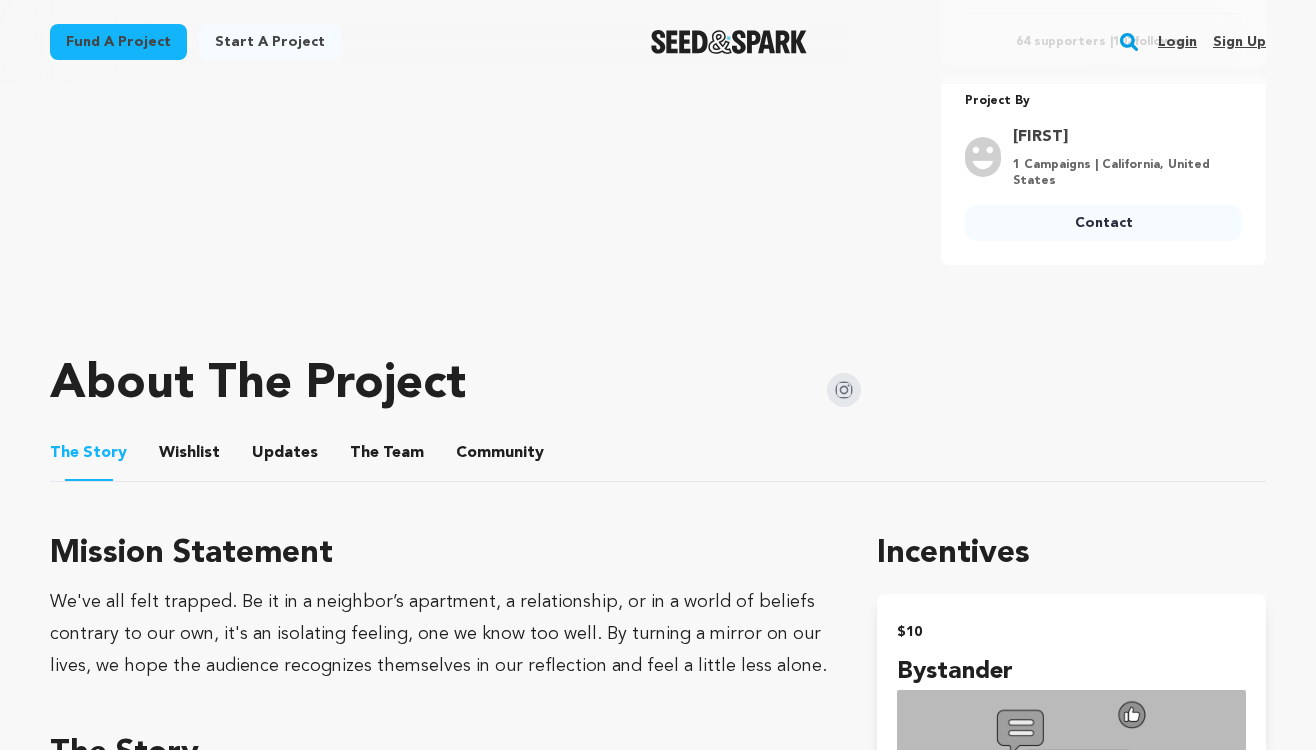 scroll, scrollTop: 818, scrollLeft: 0, axis: vertical 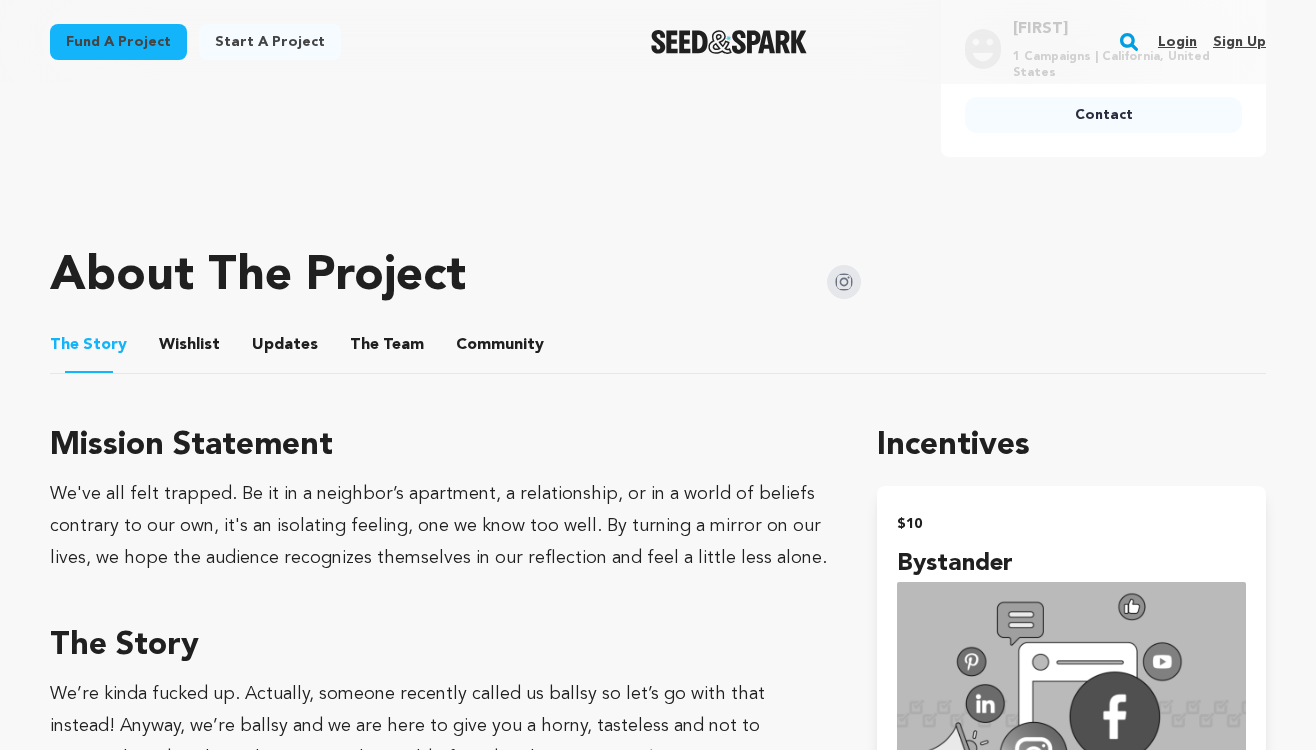 click at bounding box center (844, 282) 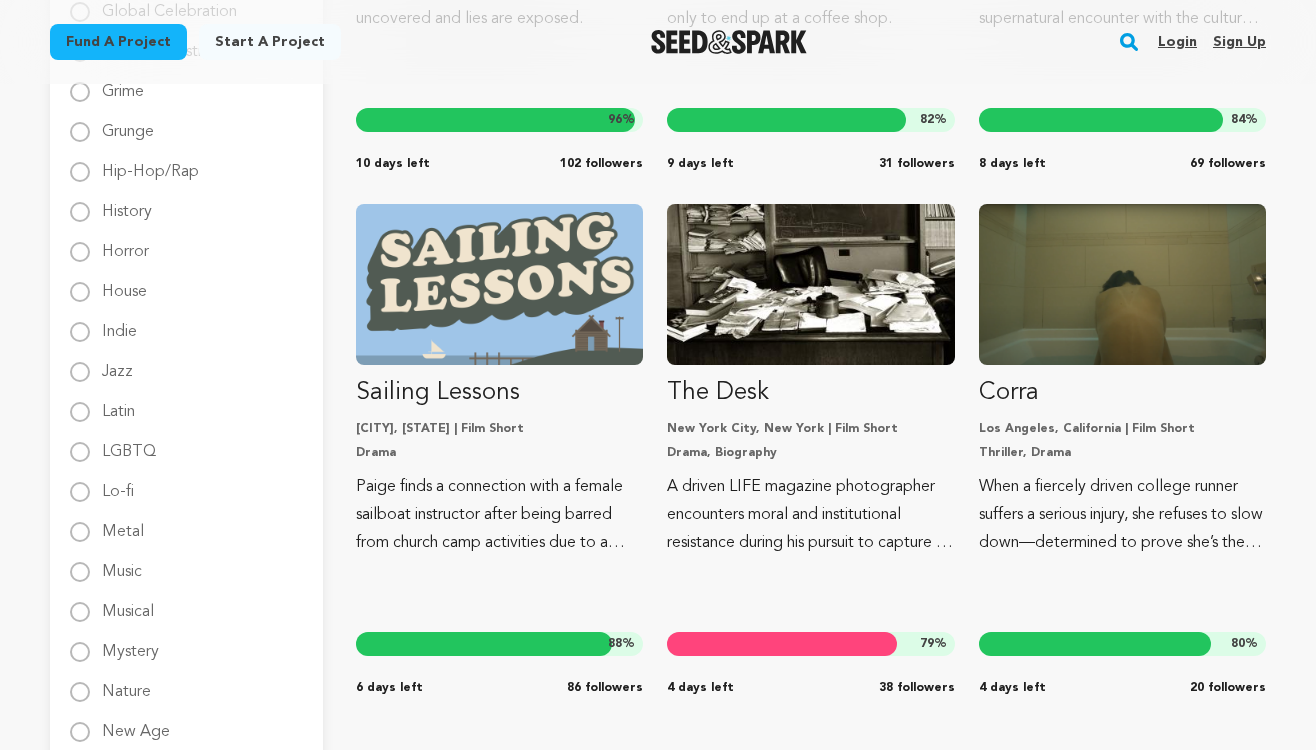scroll, scrollTop: 1709, scrollLeft: 0, axis: vertical 